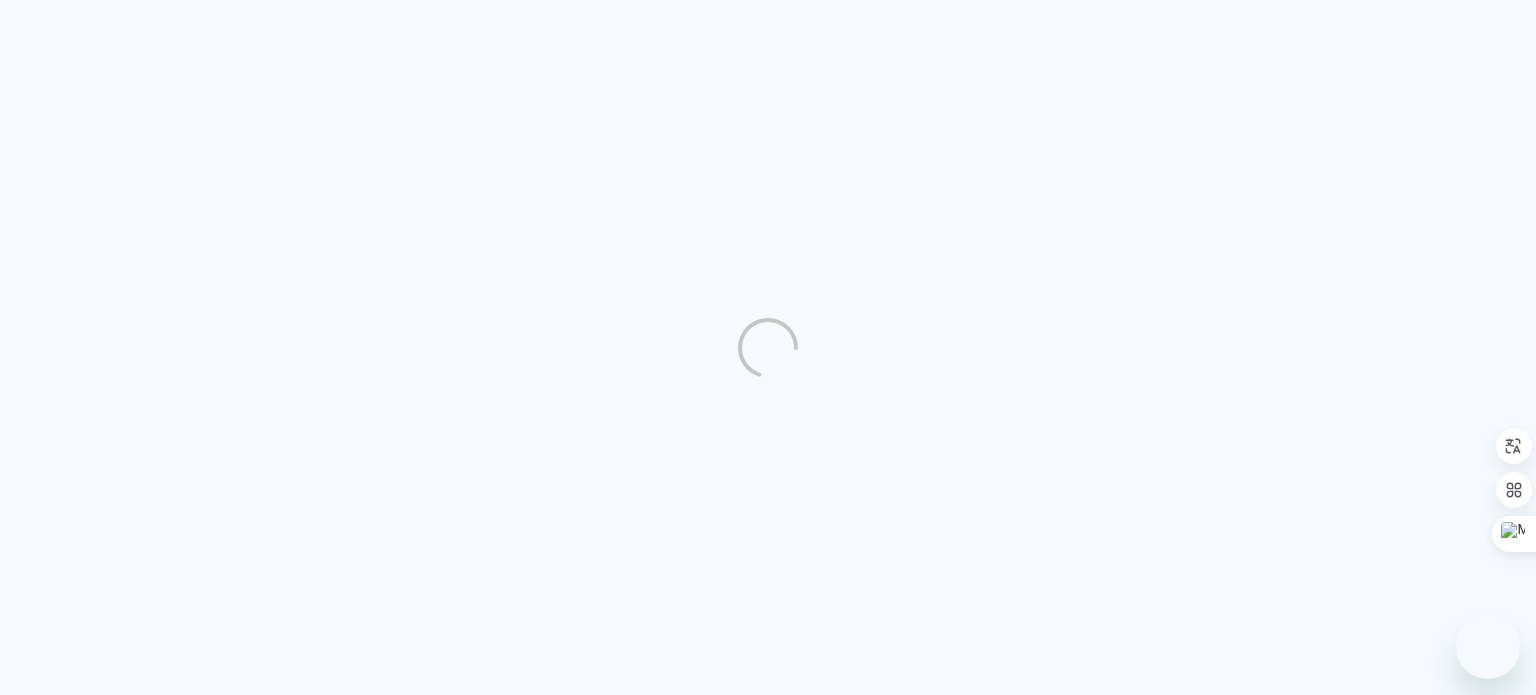scroll, scrollTop: 0, scrollLeft: 0, axis: both 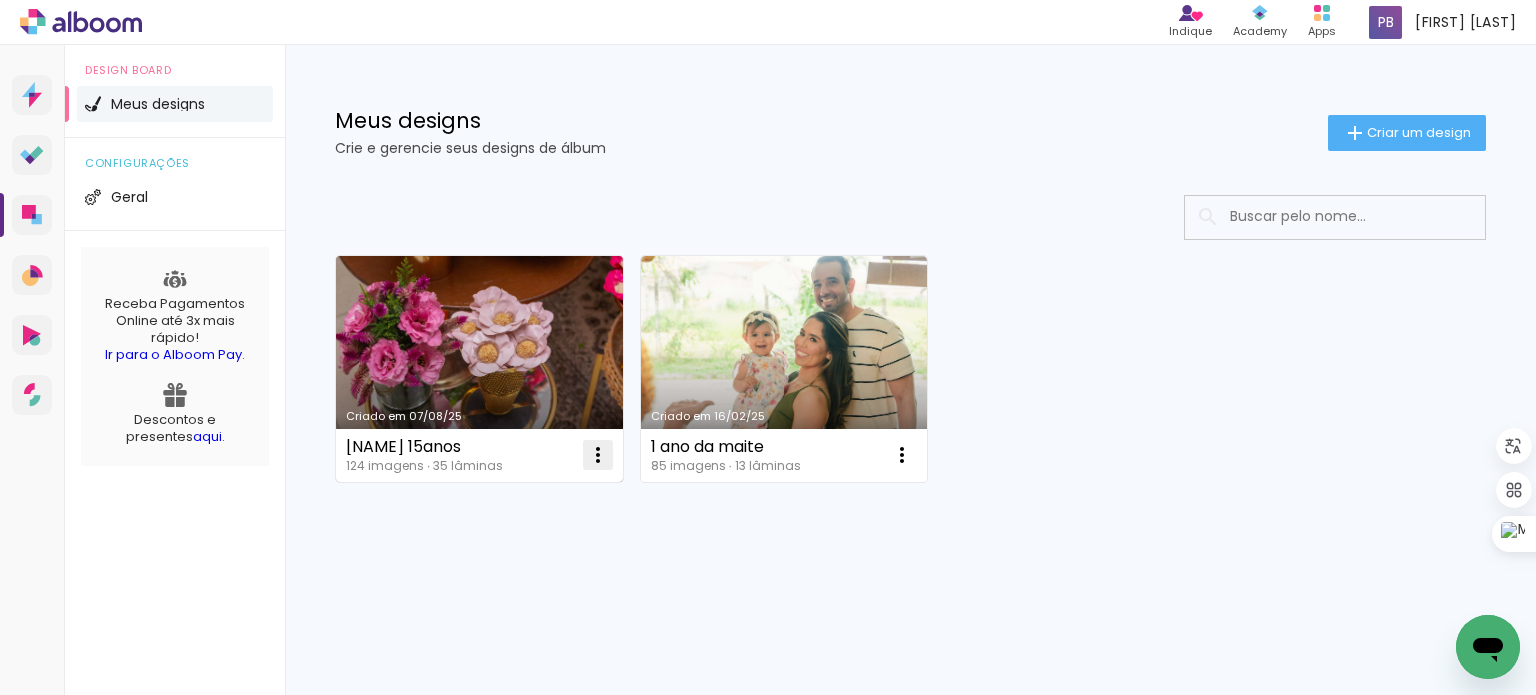 click at bounding box center [598, 455] 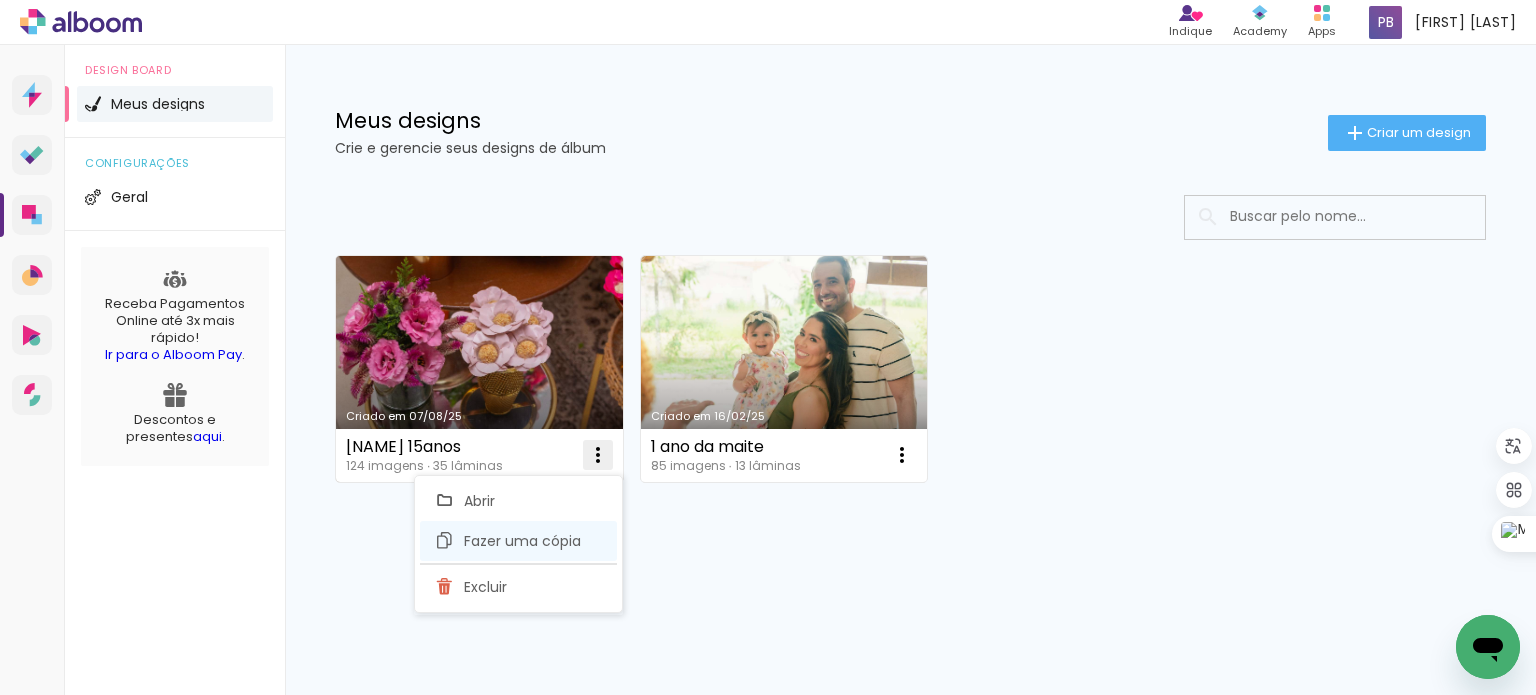 click on "Fazer uma cópia" 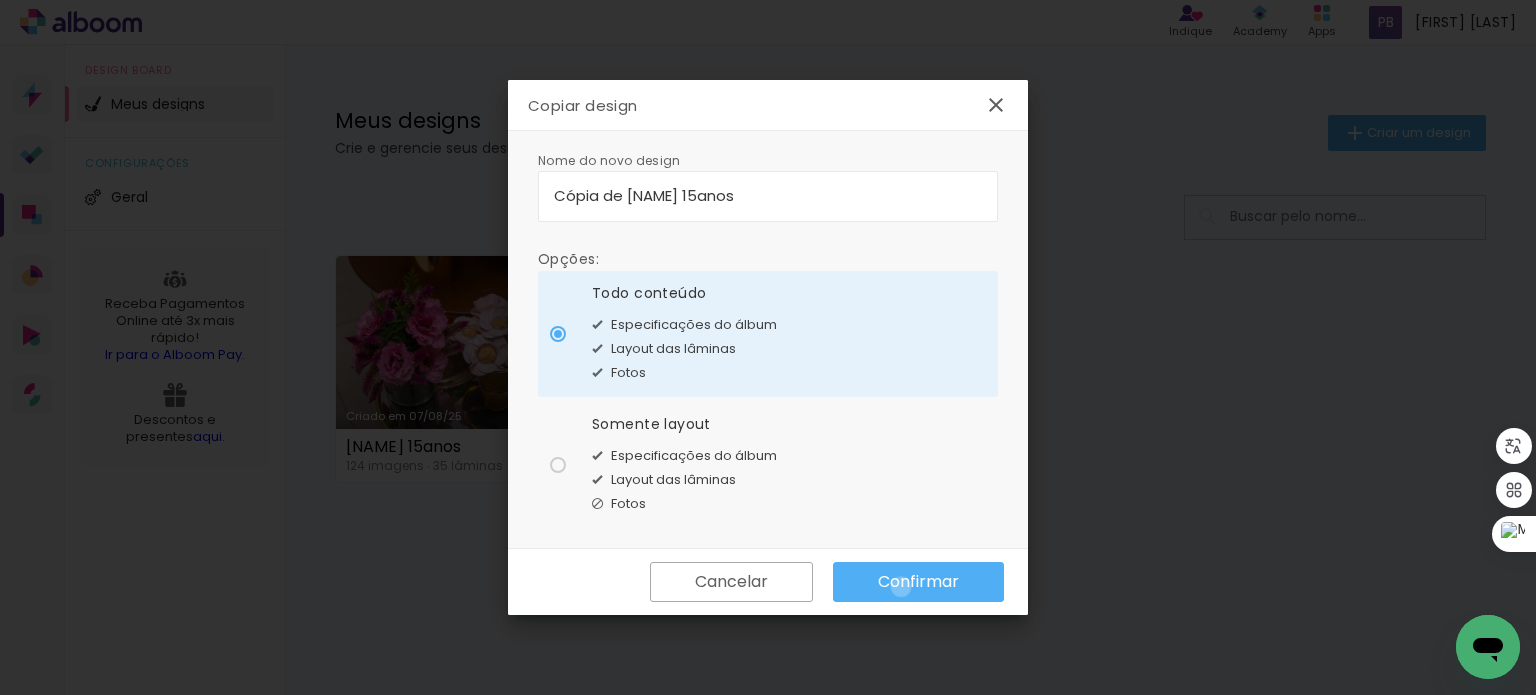 click on "Confirmar" at bounding box center [0, 0] 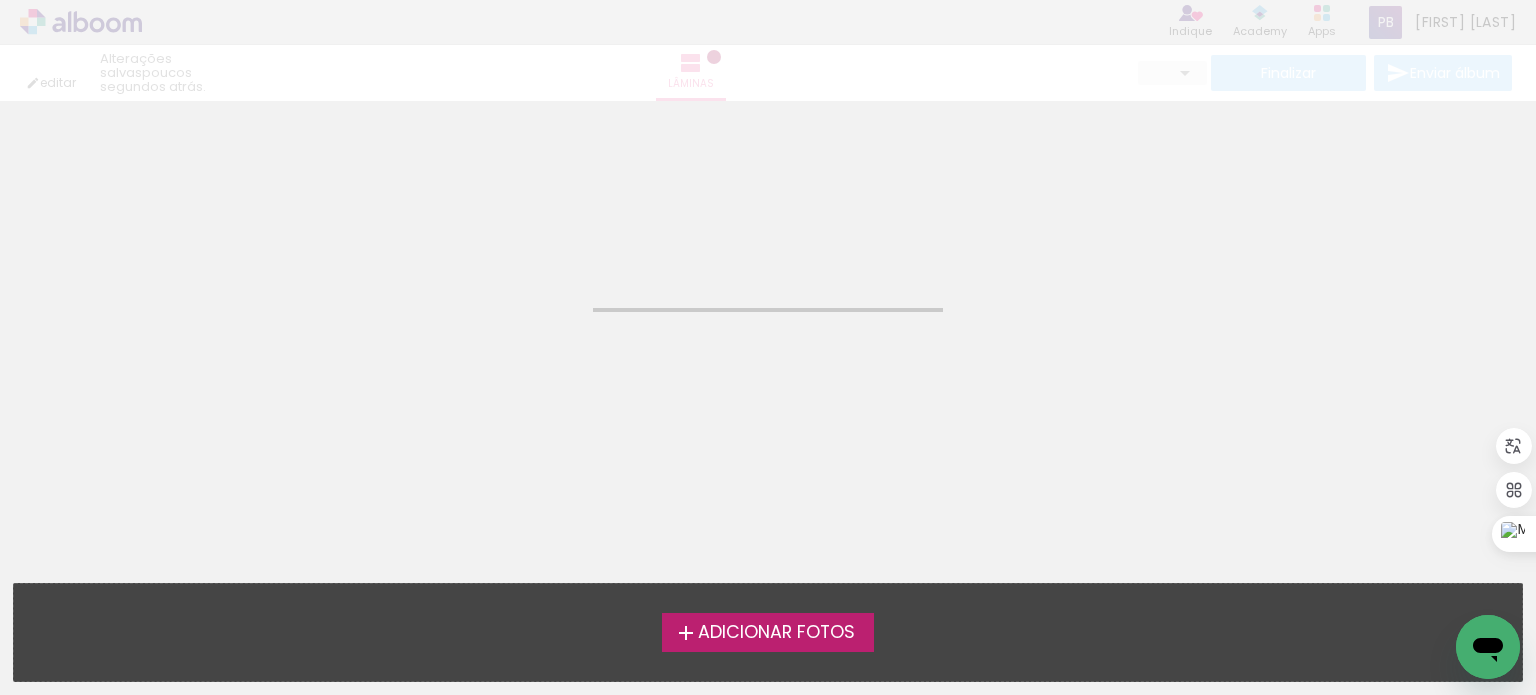 type on "JPG" 